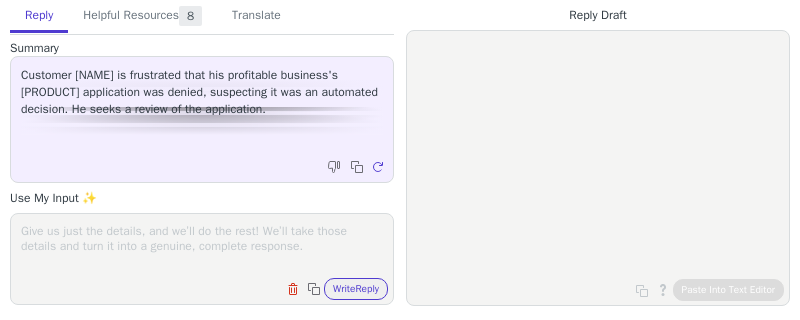 scroll, scrollTop: 0, scrollLeft: 0, axis: both 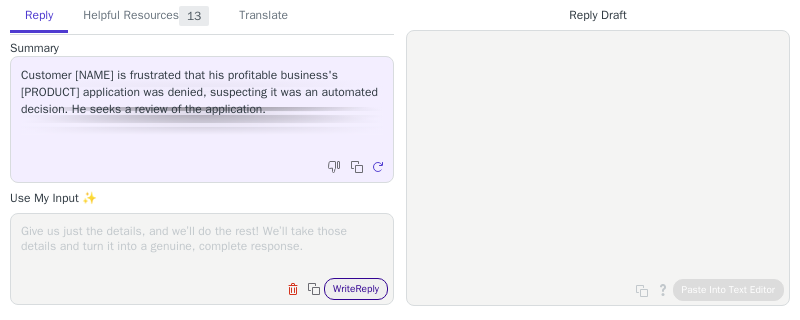 click on "Write  Reply" at bounding box center [356, 289] 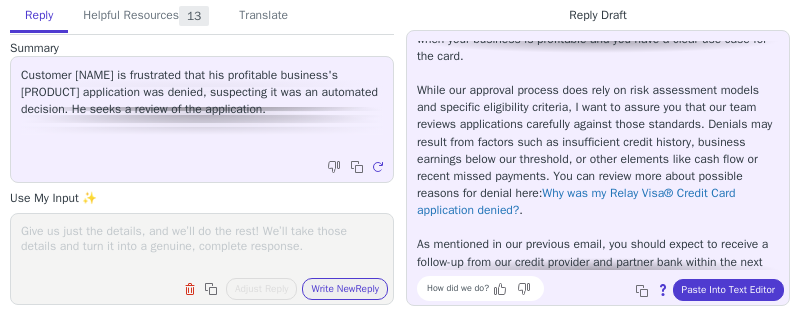 scroll, scrollTop: 84, scrollLeft: 0, axis: vertical 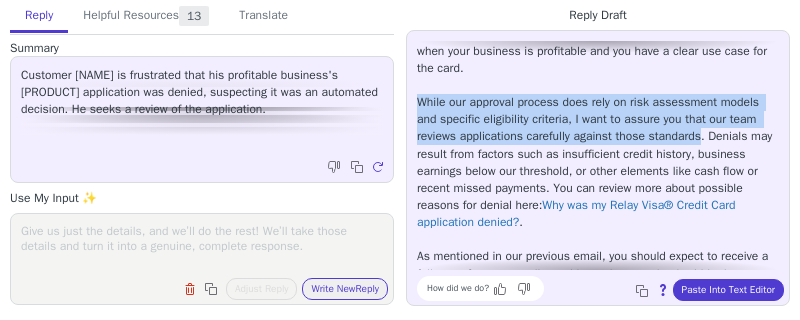drag, startPoint x: 474, startPoint y: 155, endPoint x: 418, endPoint y: 104, distance: 75.74299 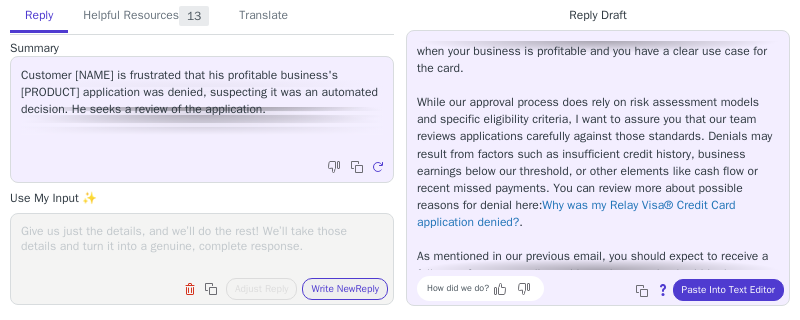 click on "Hello [NAME], Thank you for reaching out and sharing your concerns about the [PRODUCT] application process. I completely understand how frustrating it can feel when a decision seems automated, especially when your business is profitable and you have a clear use case for the card. While our approval process does rely on risk assessment models and specific eligibility criteria, I want to assure you that our team reviews applications carefully against those standards. Denials may result from factors such as insufficient credit history, business earnings below our threshold, or other elements like cash flow or recent missed payments. You can review more about possible reasons for denial here: . . Let me know if you have any additional questions or if there’s anything else I can assist you with—I’m here to help!" at bounding box center (598, 231) 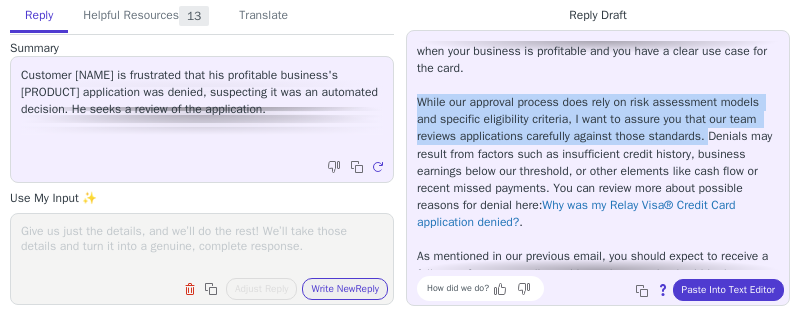 drag, startPoint x: 479, startPoint y: 158, endPoint x: 417, endPoint y: 105, distance: 81.565926 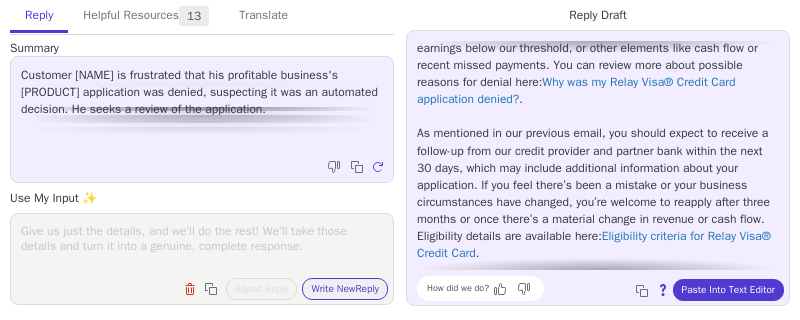 scroll, scrollTop: 336, scrollLeft: 0, axis: vertical 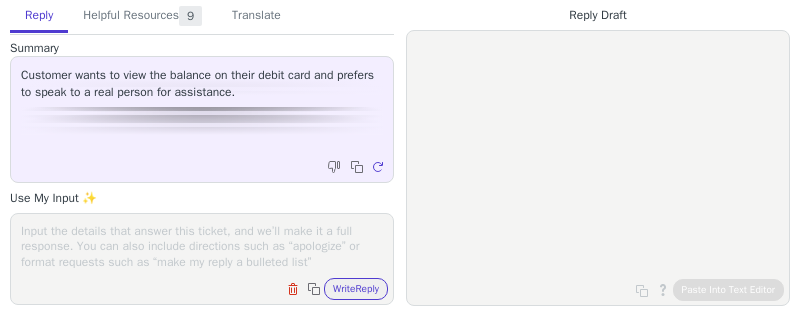 click at bounding box center [202, 246] 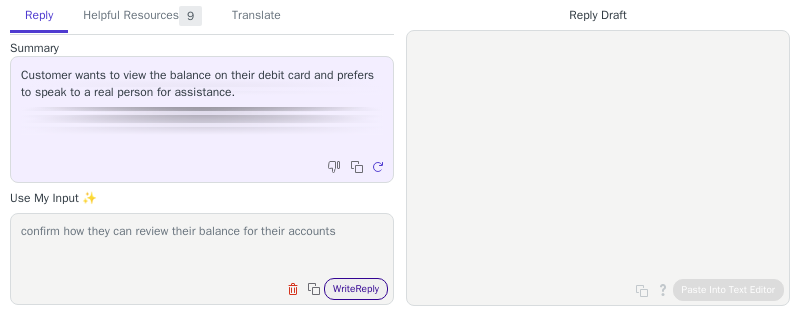 type on "confirm how they can review their balance for their accounts" 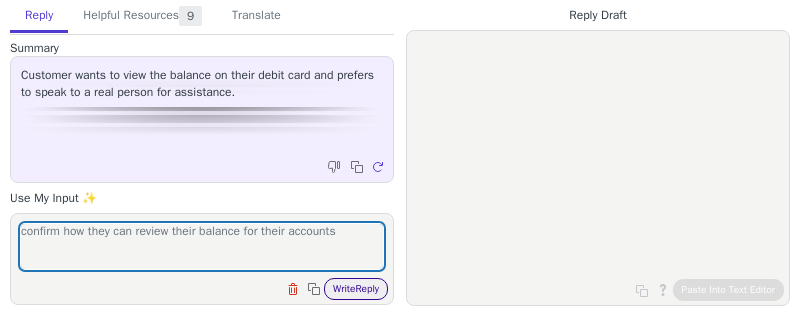 click on "Write  Reply" at bounding box center [356, 289] 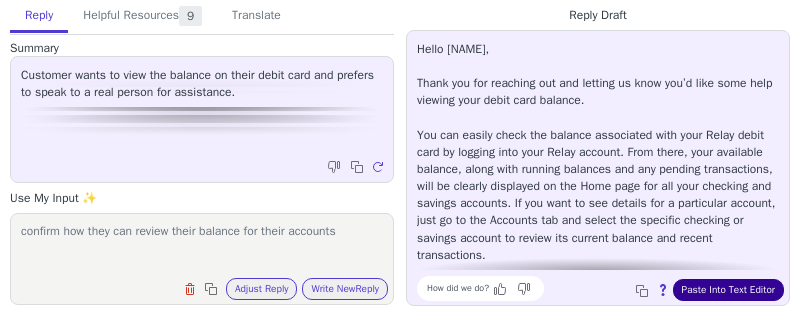 click on "Paste Into Text Editor" at bounding box center [728, 290] 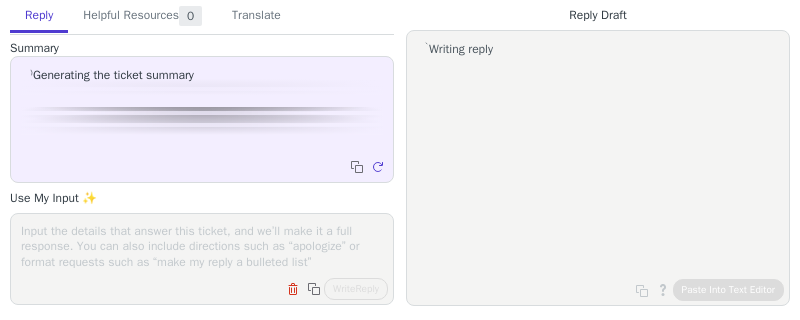 scroll, scrollTop: 0, scrollLeft: 0, axis: both 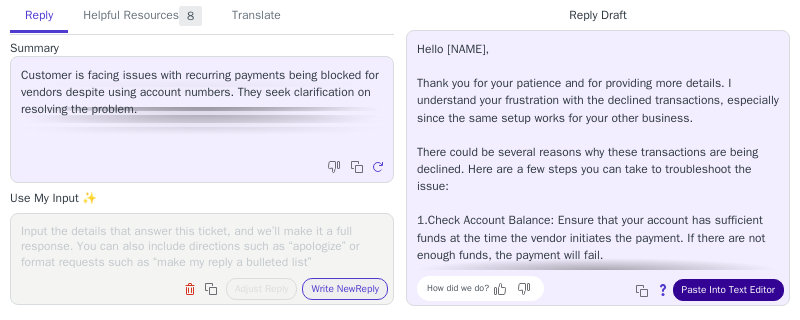 click on "Paste Into Text Editor" at bounding box center [728, 290] 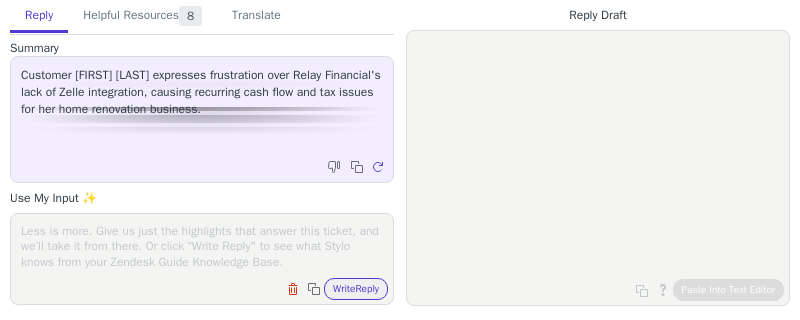 scroll, scrollTop: 0, scrollLeft: 0, axis: both 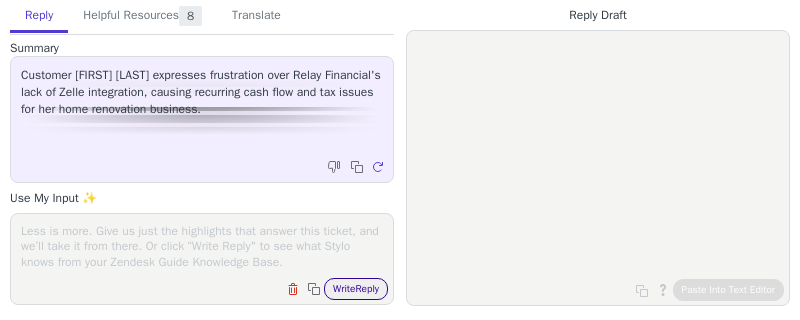 click on "Write  Reply" at bounding box center [356, 289] 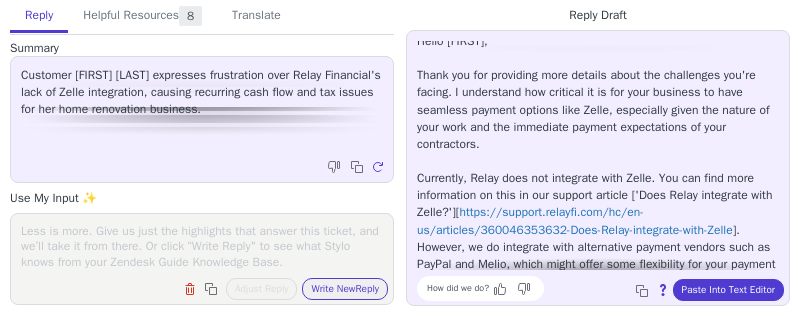 scroll, scrollTop: 0, scrollLeft: 0, axis: both 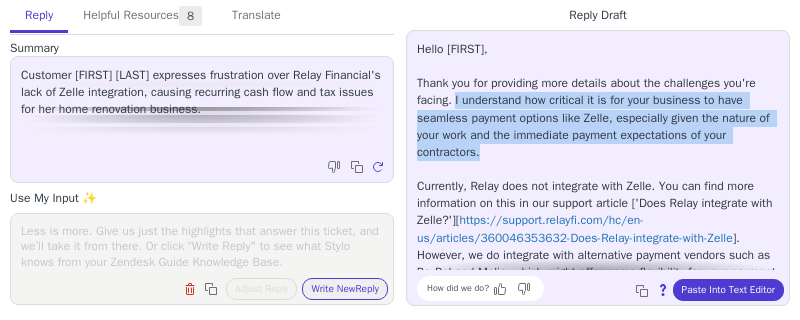 drag, startPoint x: 581, startPoint y: 153, endPoint x: 497, endPoint y: 102, distance: 98.270035 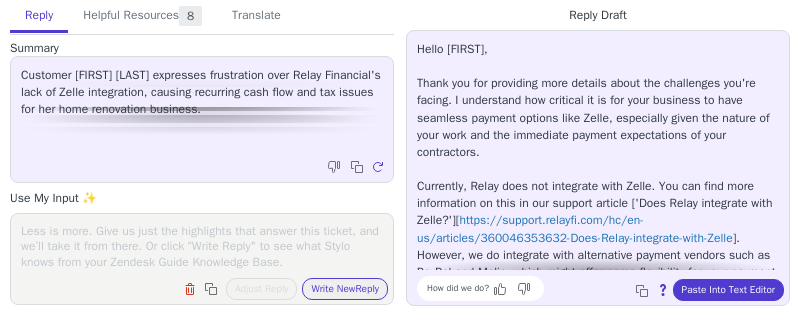 click on "Hello [FIRST], Thank you for providing more details about the challenges you're facing. I understand how critical it is for your business to have seamless payment options like Zelle, especially given the nature of your work and the immediate payment expectations of your contractors. Currently, Relay does not integrate with Zelle. You can find more information on this in our support article ['Does Relay integrate with Zelle?'][ https://support.relayfi.com/hc/en-us/articles/360046353632-Does-Relay-integrate-with-Zelle ]. However, we do integrate with alternative payment vendors such as PayPal and Melio, which might offer some flexibility for your payment needs. I genuinely appreciate your feedback and understand the operational obstacles this creates for you. Your input is invaluable, and I will ensure it is communicated to our development team as we continuously work to enhance our services." at bounding box center [598, 246] 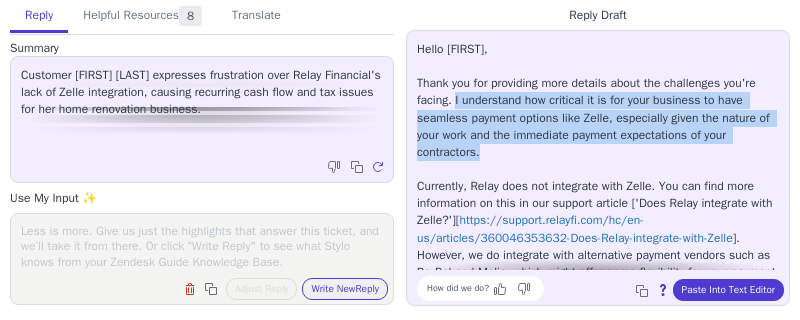drag, startPoint x: 527, startPoint y: 157, endPoint x: 497, endPoint y: 107, distance: 58.30952 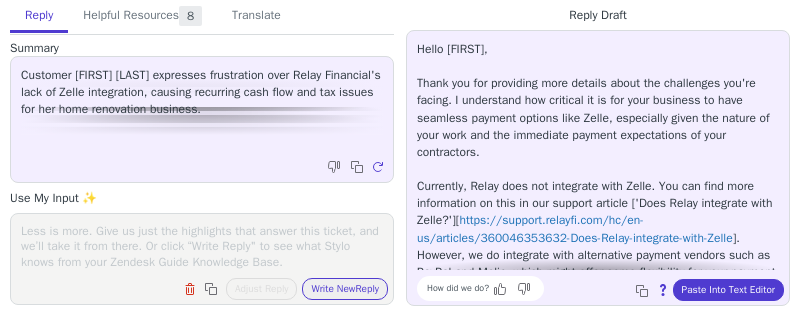 click on "Hello [FIRST], Thank you for providing more details about the challenges you're facing. I understand how critical it is for your business to have seamless payment options like Zelle, especially given the nature of your work and the immediate payment expectations of your contractors. Currently, Relay does not integrate with Zelle. You can find more information on this in our support article ['Does Relay integrate with Zelle?'][ https://support.relayfi.com/hc/en-us/articles/360046353632-Does-Relay-integrate-with-Zelle ]. However, we do integrate with alternative payment vendors such as PayPal and Melio, which might offer some flexibility for your payment needs. I genuinely appreciate your feedback and understand the operational obstacles this creates for you. Your input is invaluable, and I will ensure it is communicated to our development team as we continuously work to enhance our services." at bounding box center (598, 246) 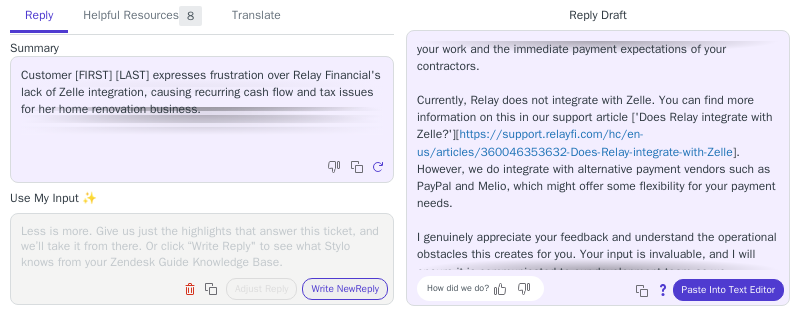 scroll, scrollTop: 84, scrollLeft: 0, axis: vertical 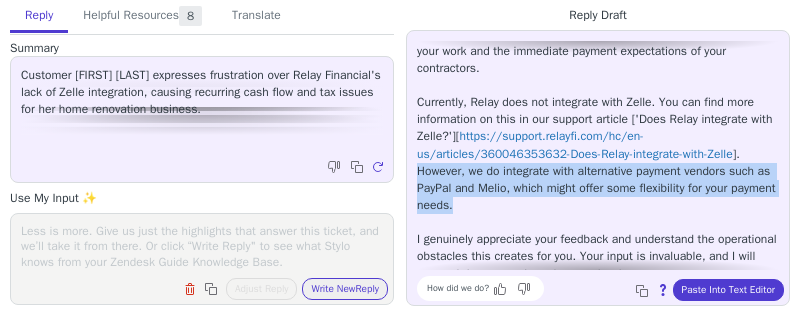 drag, startPoint x: 415, startPoint y: 171, endPoint x: 555, endPoint y: 209, distance: 145.0655 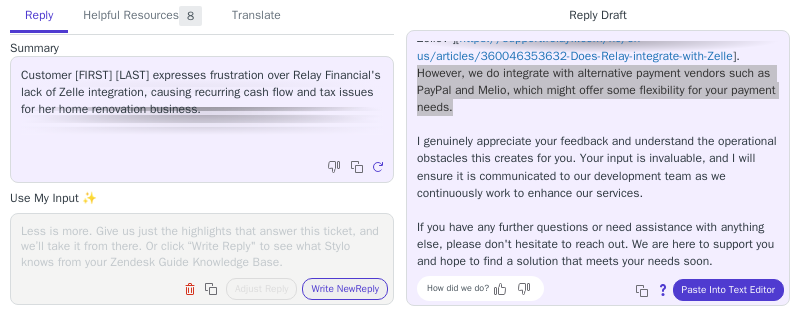 scroll, scrollTop: 216, scrollLeft: 0, axis: vertical 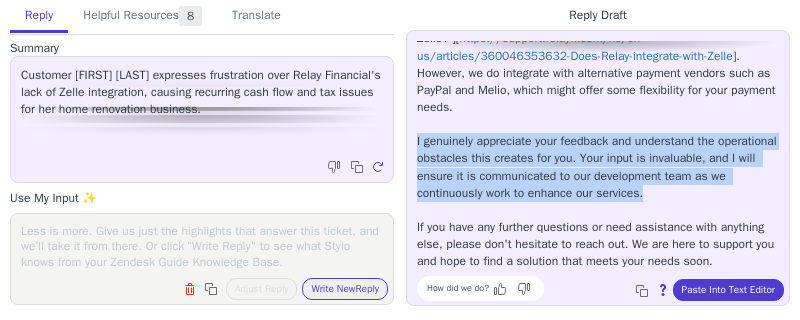 drag, startPoint x: 504, startPoint y: 168, endPoint x: 402, endPoint y: 107, distance: 118.84864 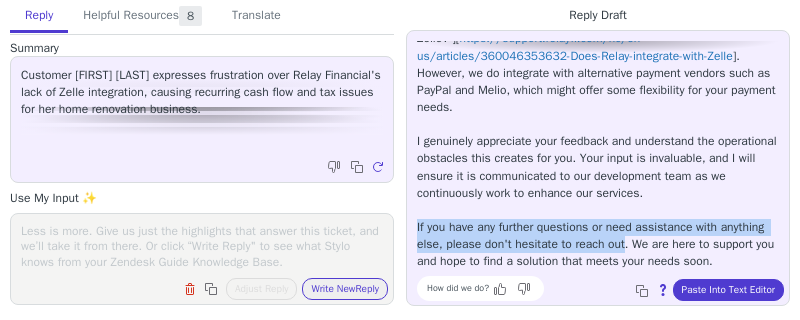drag, startPoint x: 689, startPoint y: 229, endPoint x: 413, endPoint y: 212, distance: 276.52304 